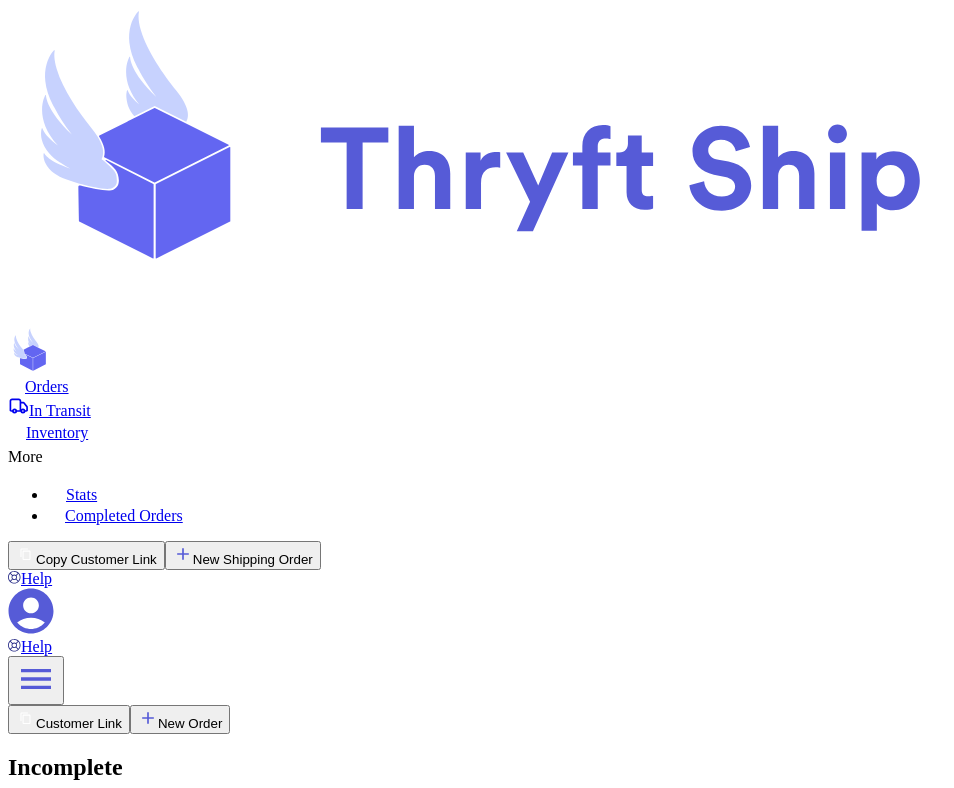 scroll, scrollTop: 0, scrollLeft: 0, axis: both 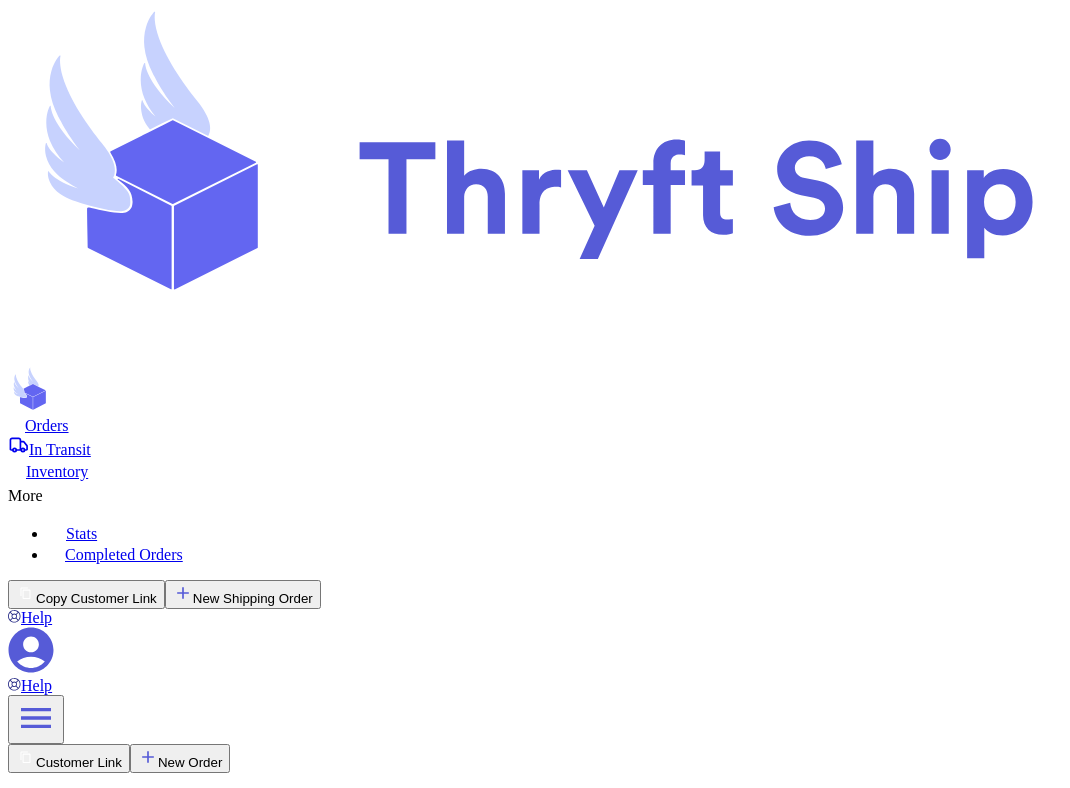 click on "[PERSON_NAME]" at bounding box center (671, 2410) 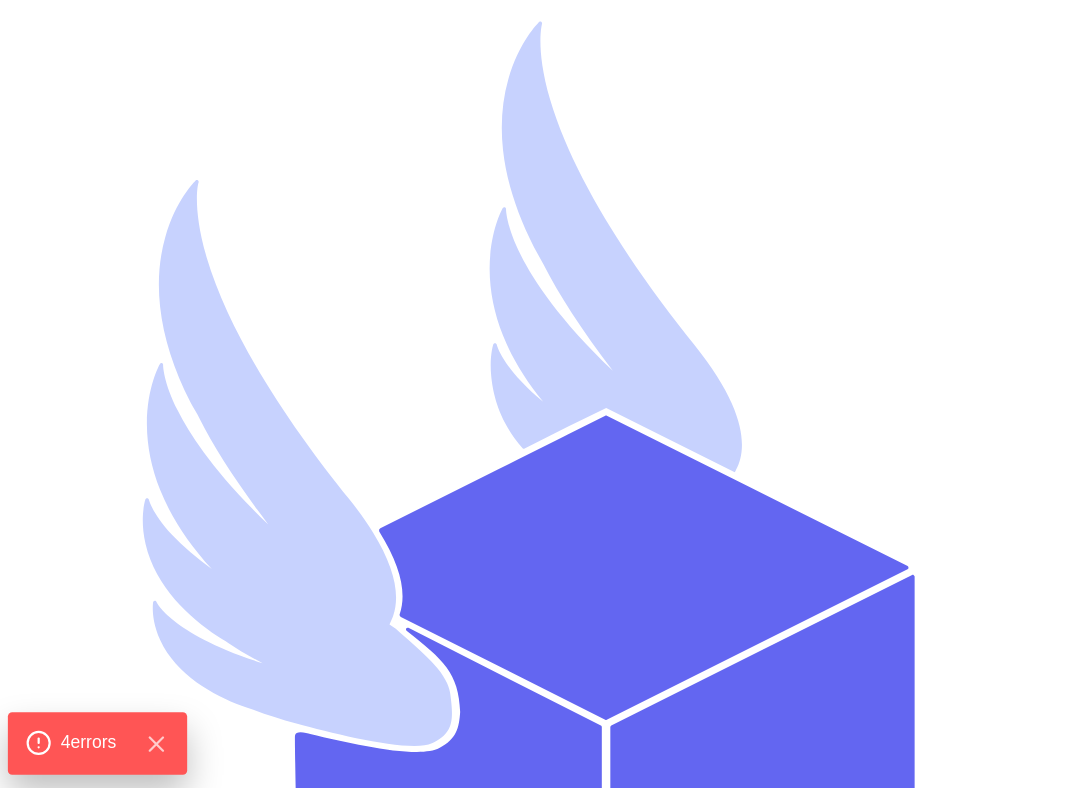 click on "4  error s" 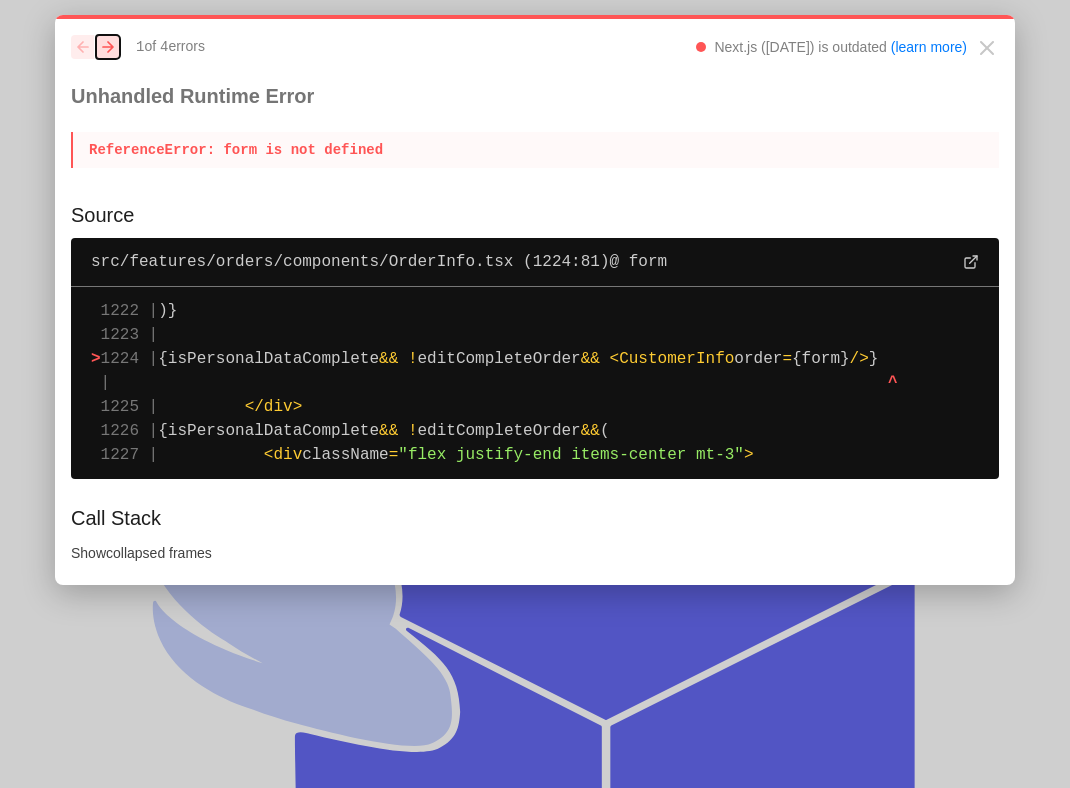 click on "next" 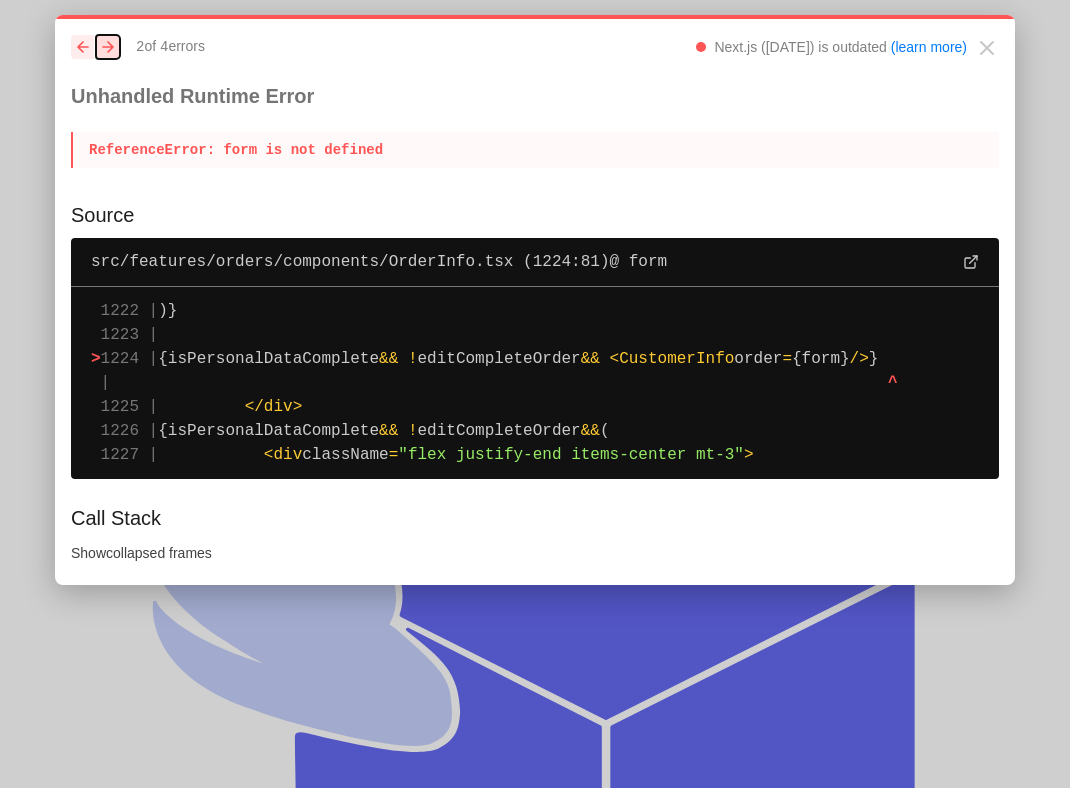 click on "next" 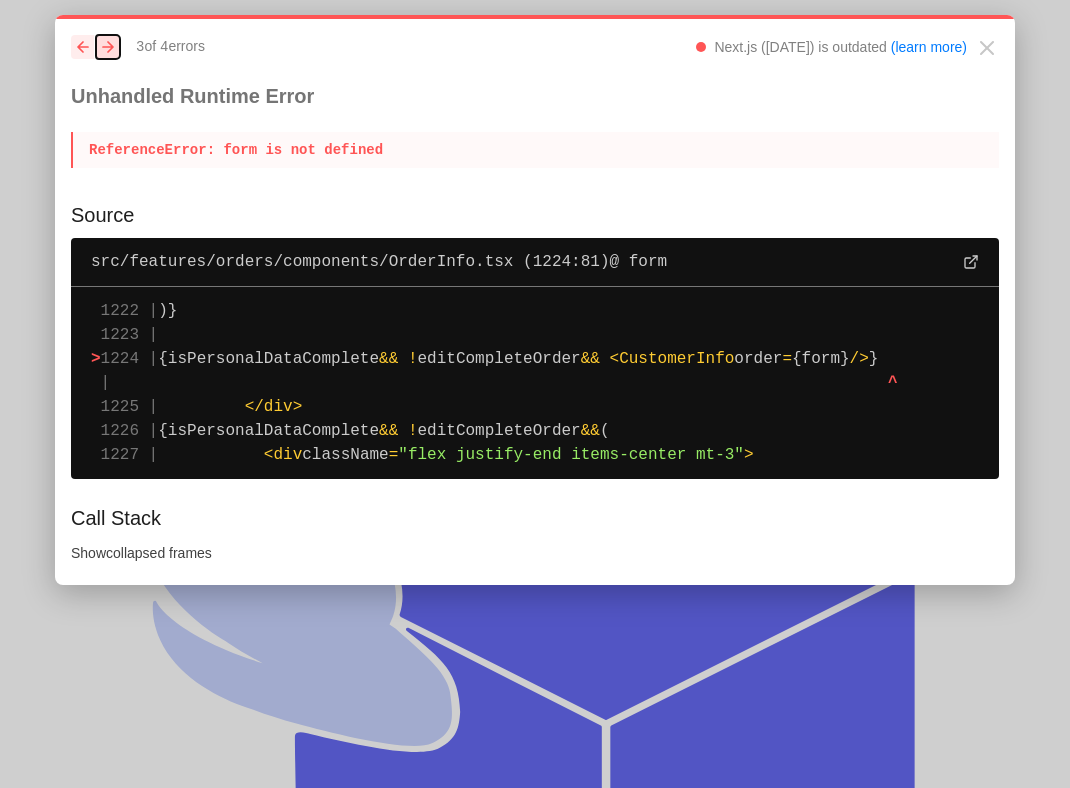 click on "next" 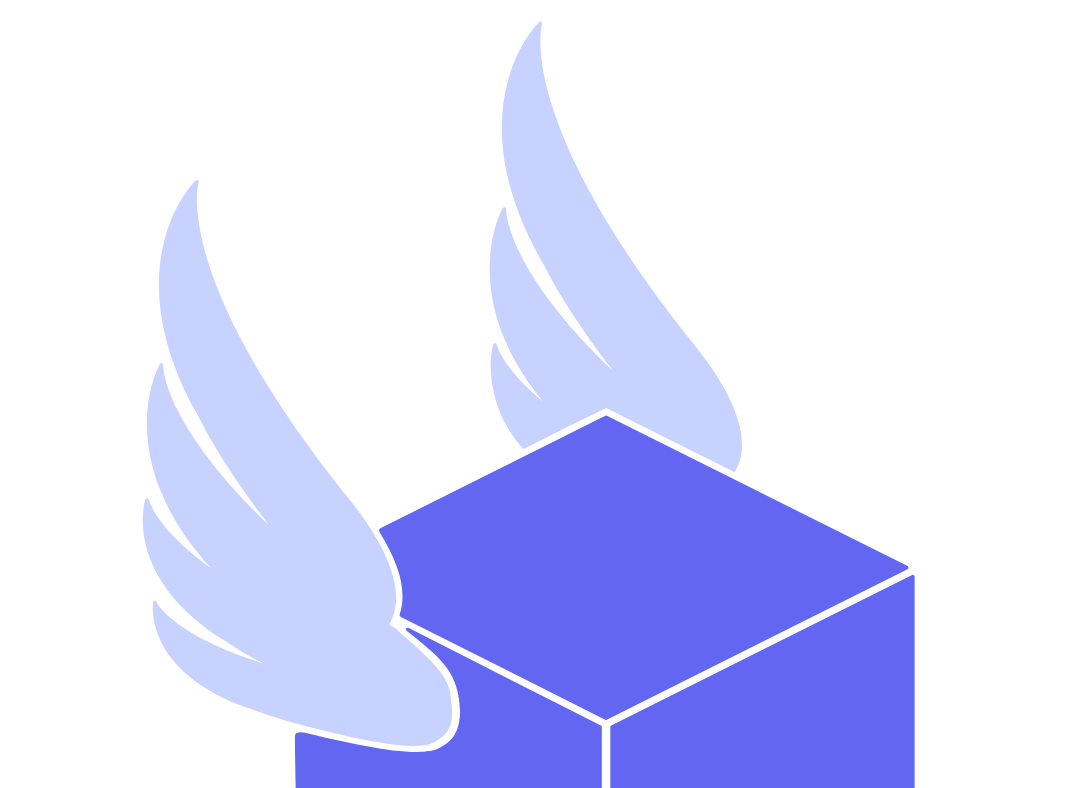 click on "Try again" at bounding box center [43, 1213] 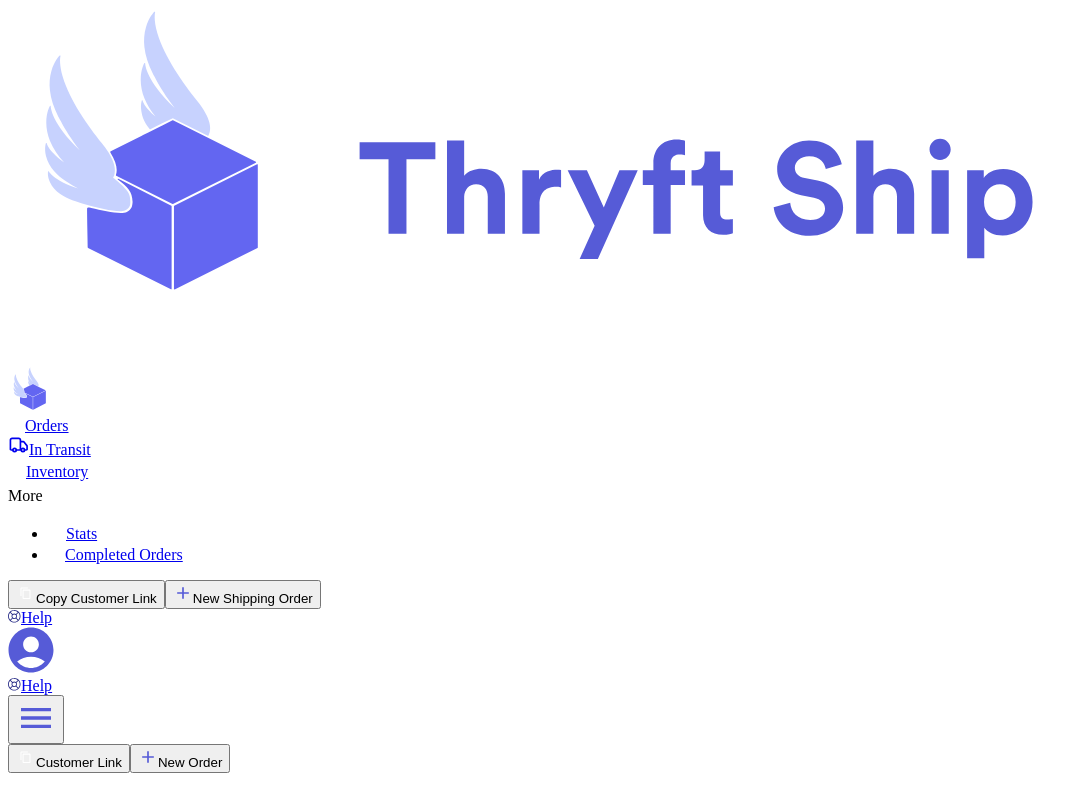 click on "[PERSON_NAME] [STREET_ADDRESS]" at bounding box center (671, 2419) 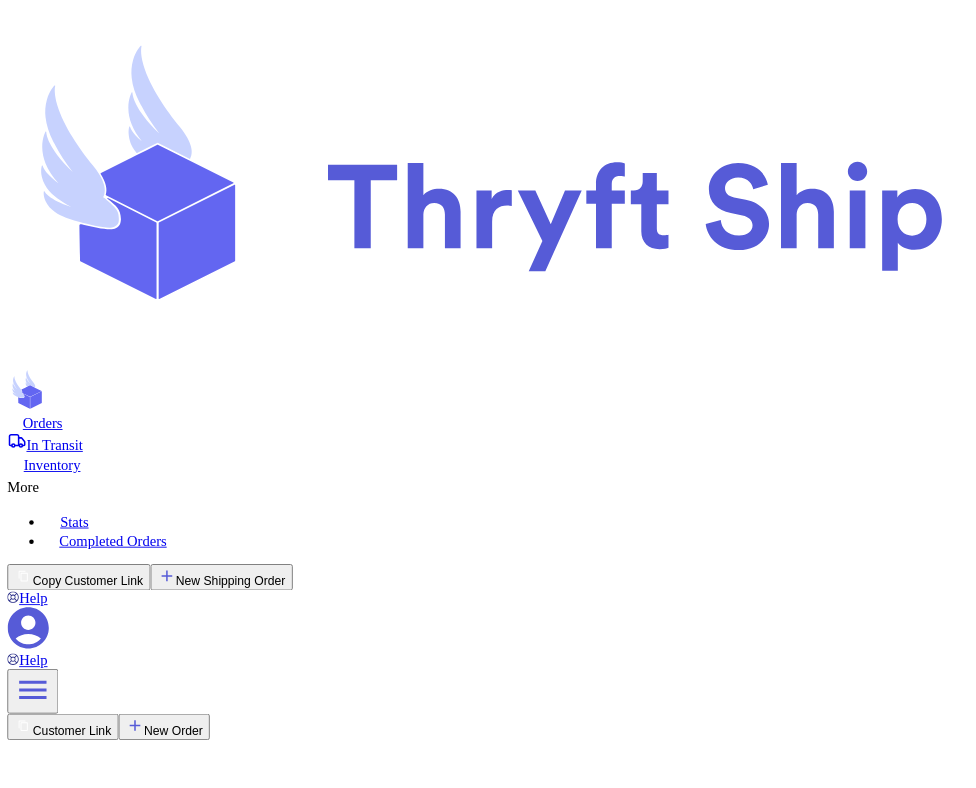 scroll, scrollTop: 774, scrollLeft: 0, axis: vertical 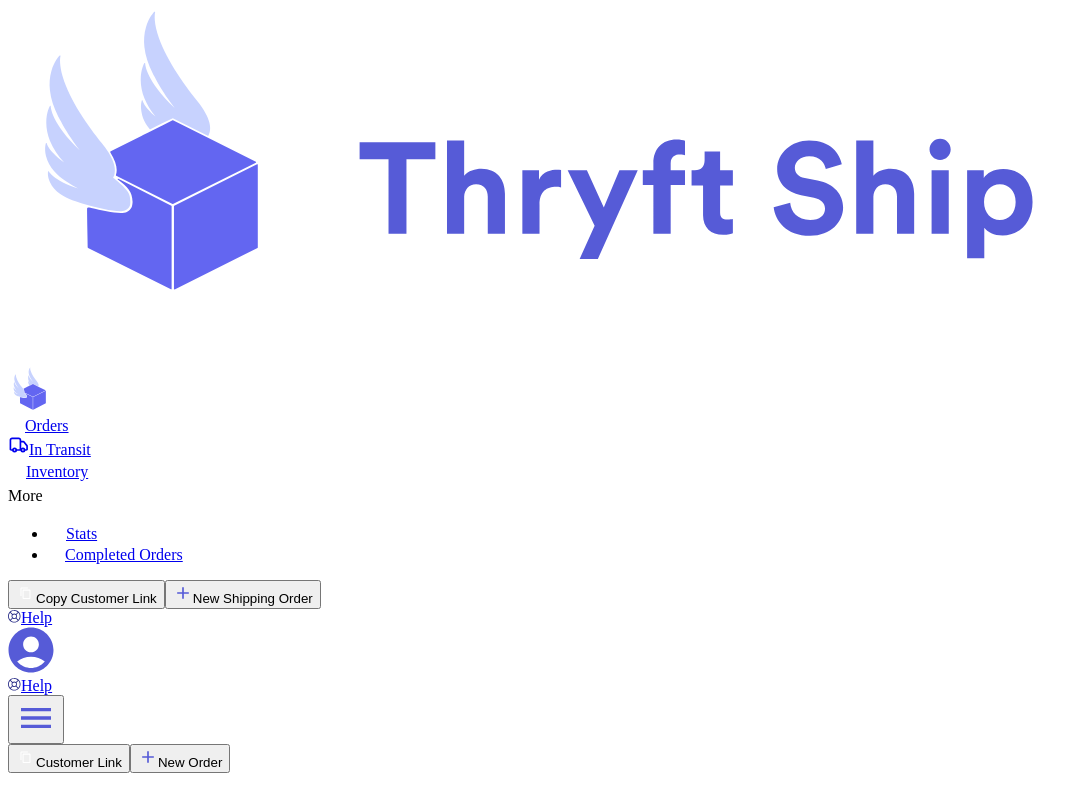 click at bounding box center (535, 3185) 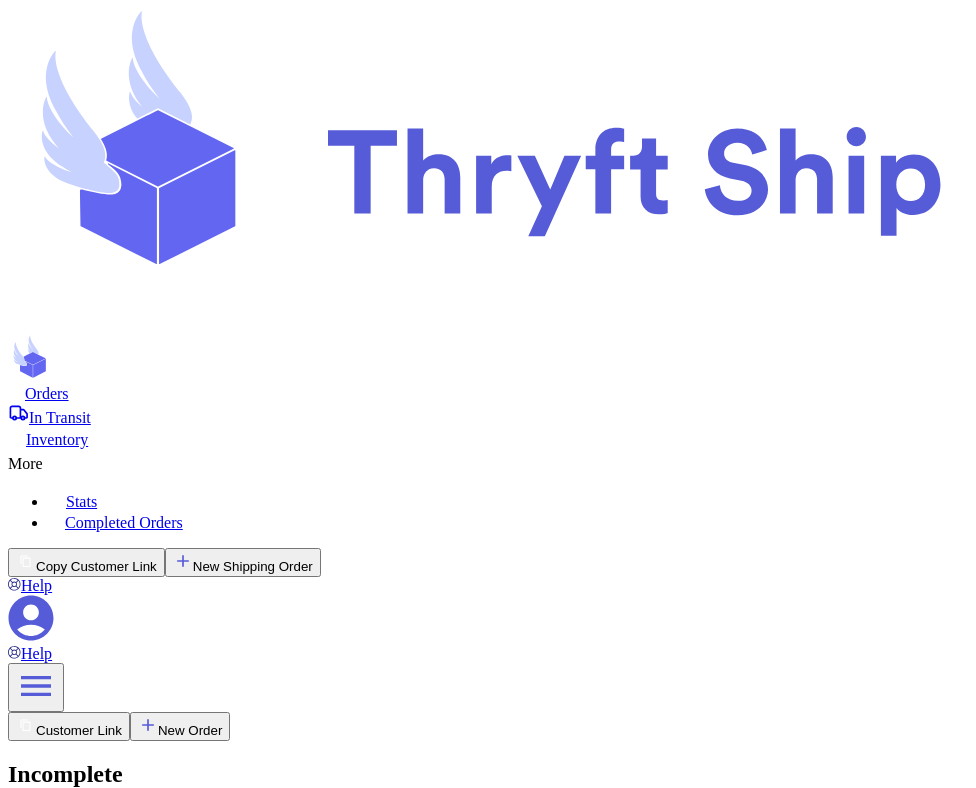 click on "New Shipping Order" at bounding box center [243, 562] 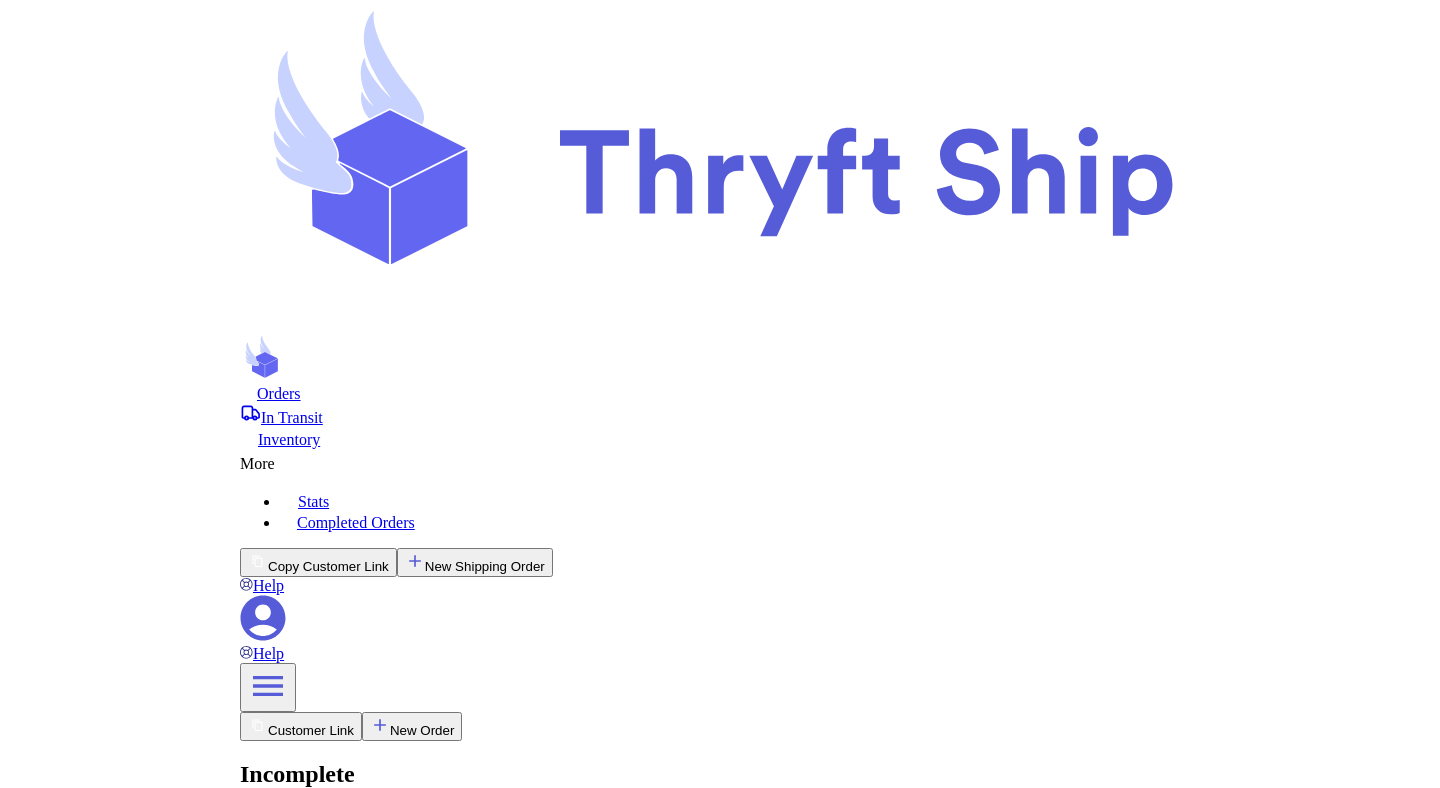 scroll, scrollTop: 0, scrollLeft: 0, axis: both 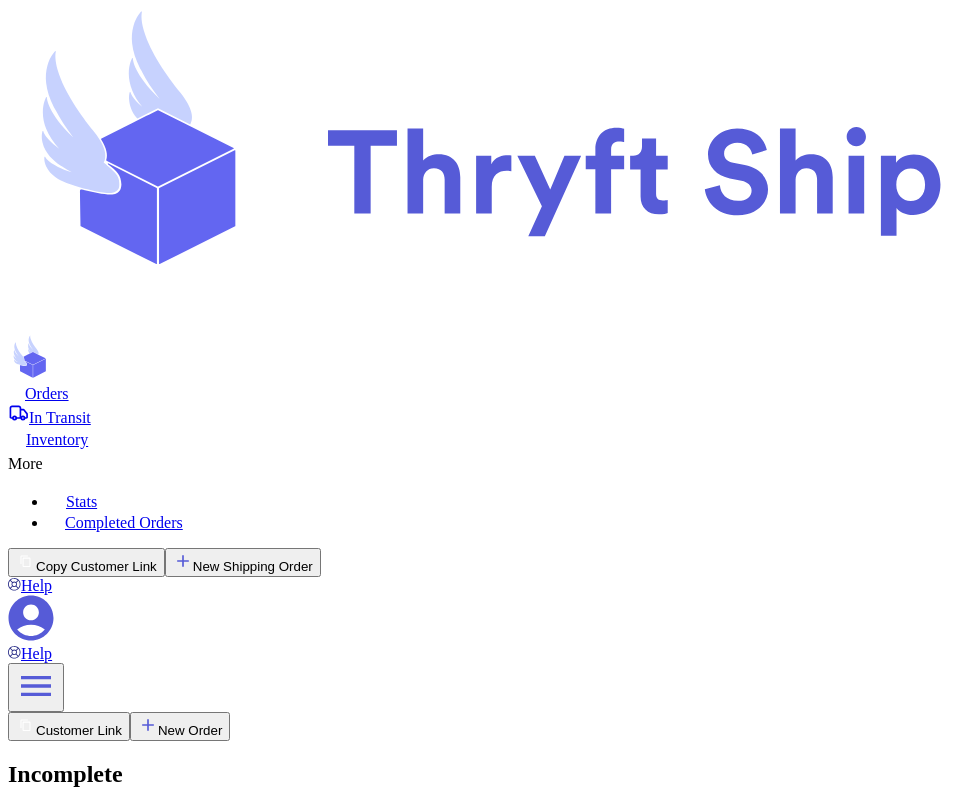 type 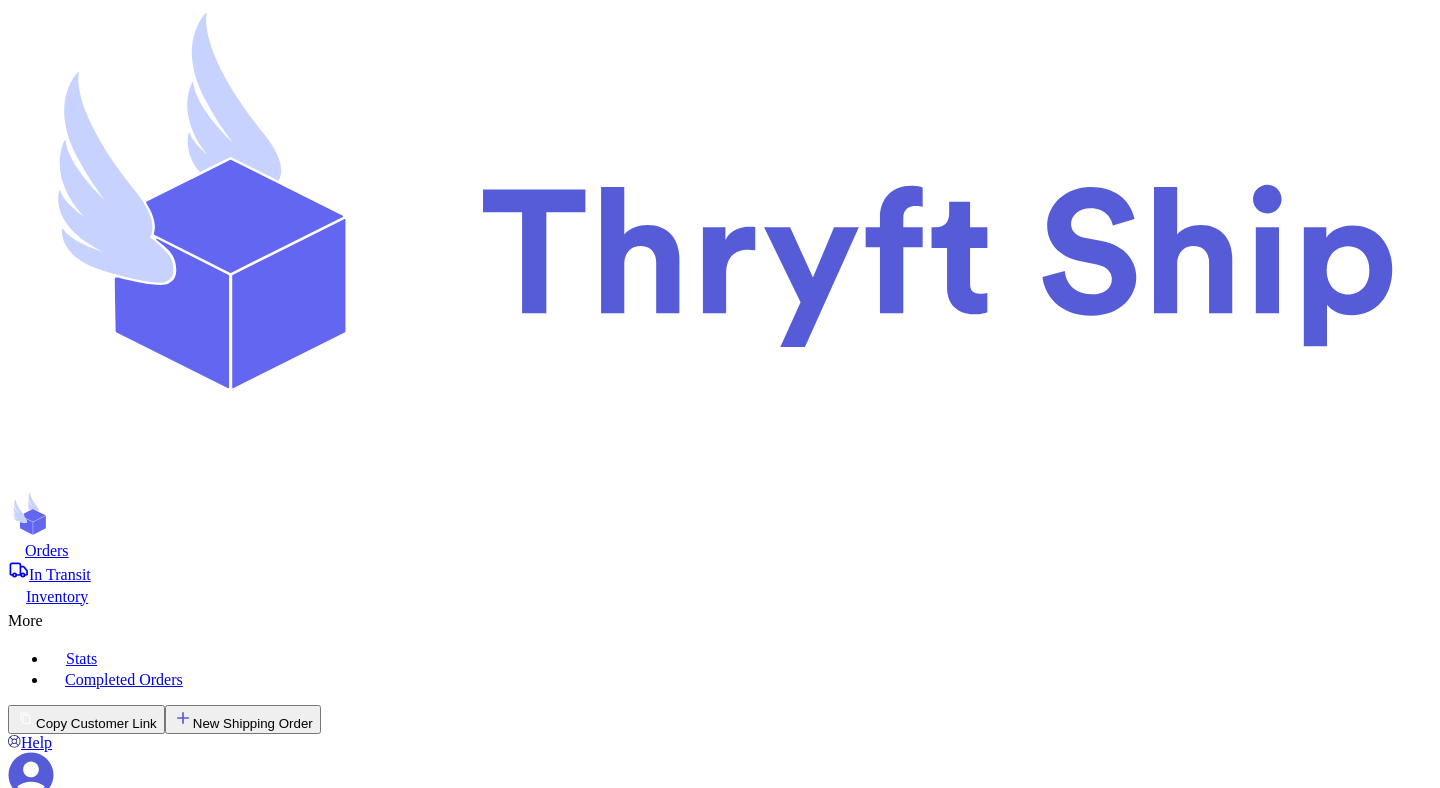 type 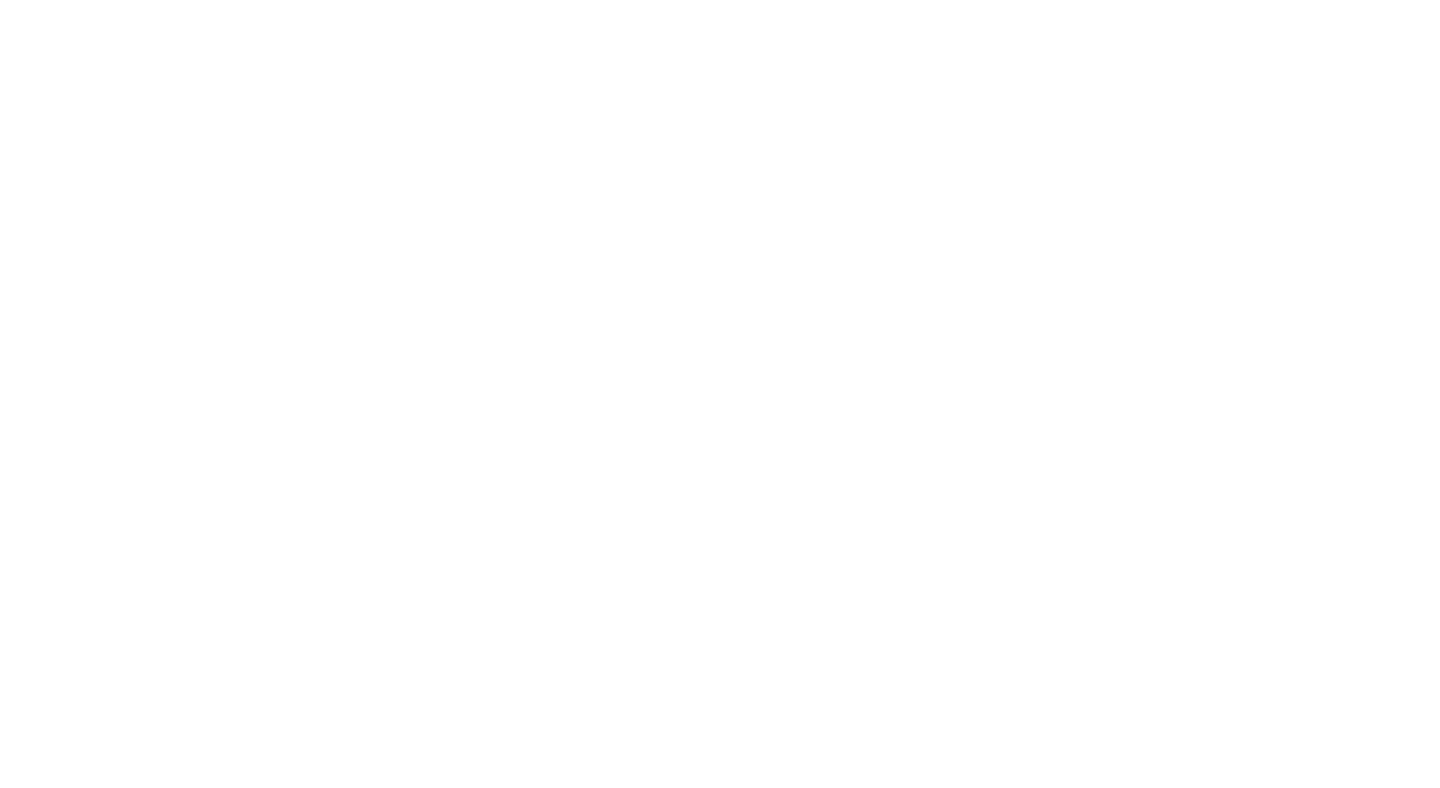 scroll, scrollTop: 0, scrollLeft: 0, axis: both 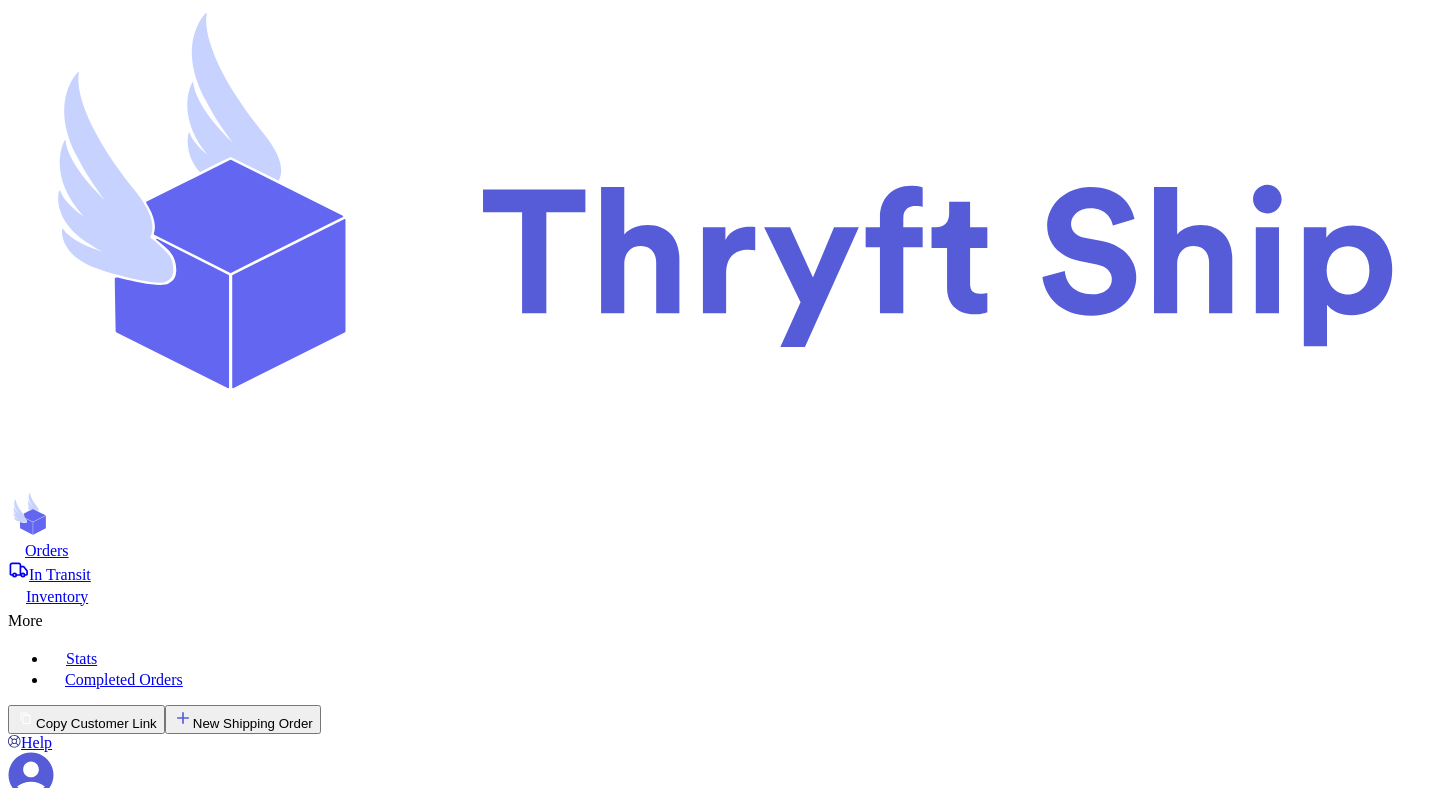 click at bounding box center (428, 2905) 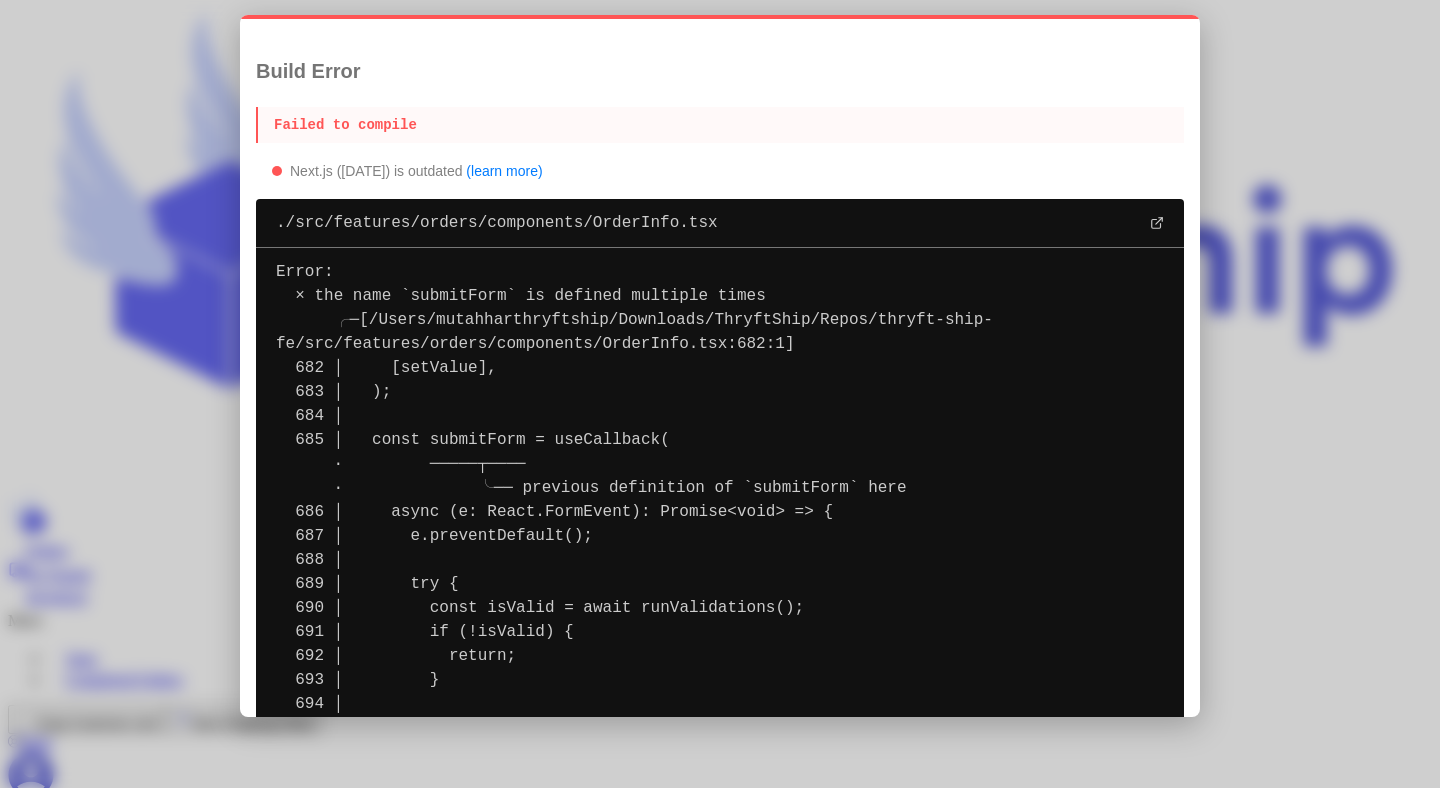 type 